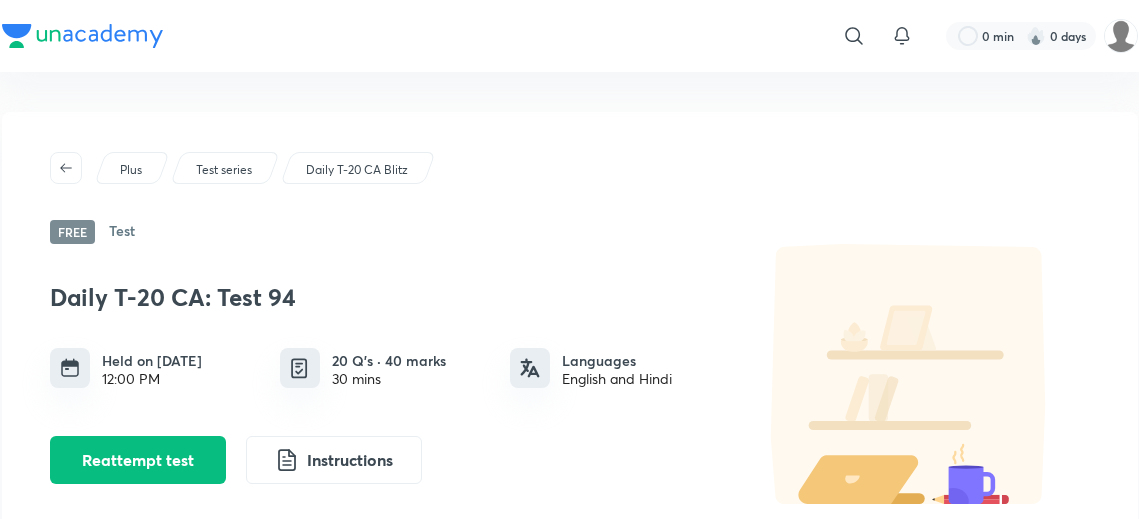 scroll, scrollTop: 130, scrollLeft: 0, axis: vertical 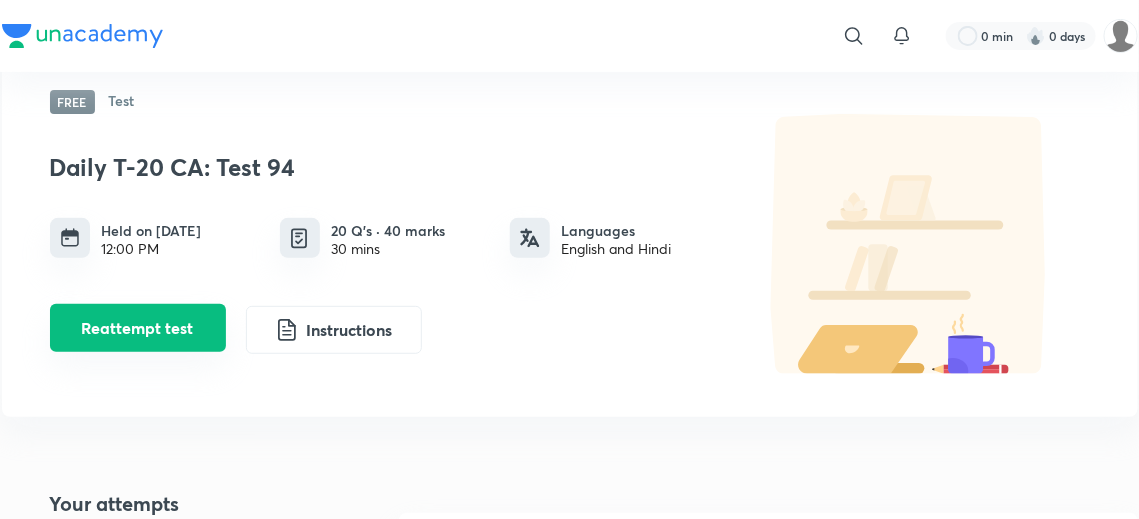 click on "Reattempt test" at bounding box center (138, 328) 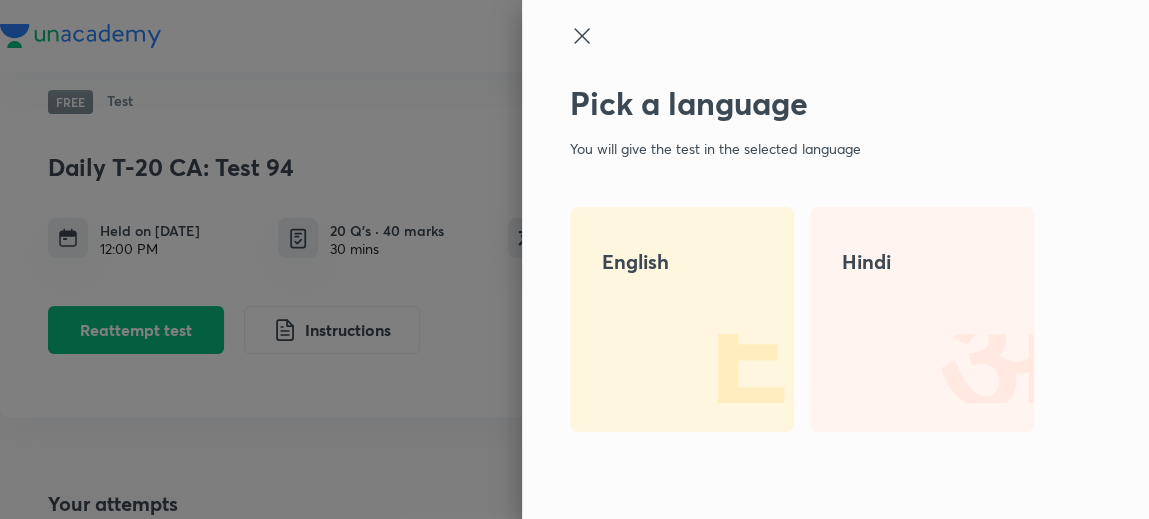 click on "English" at bounding box center [682, 319] 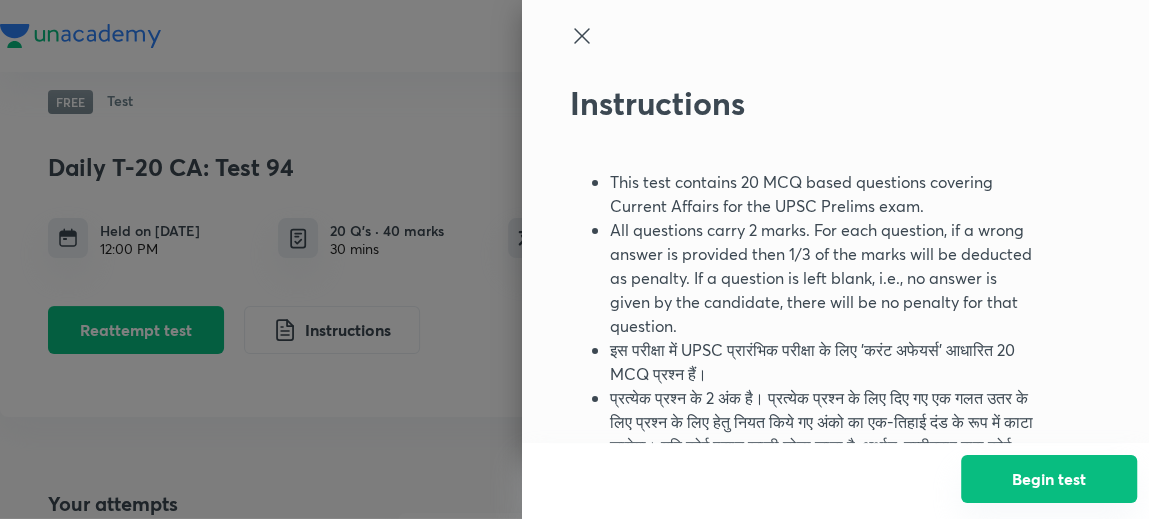 click on "Begin test" at bounding box center [1049, 479] 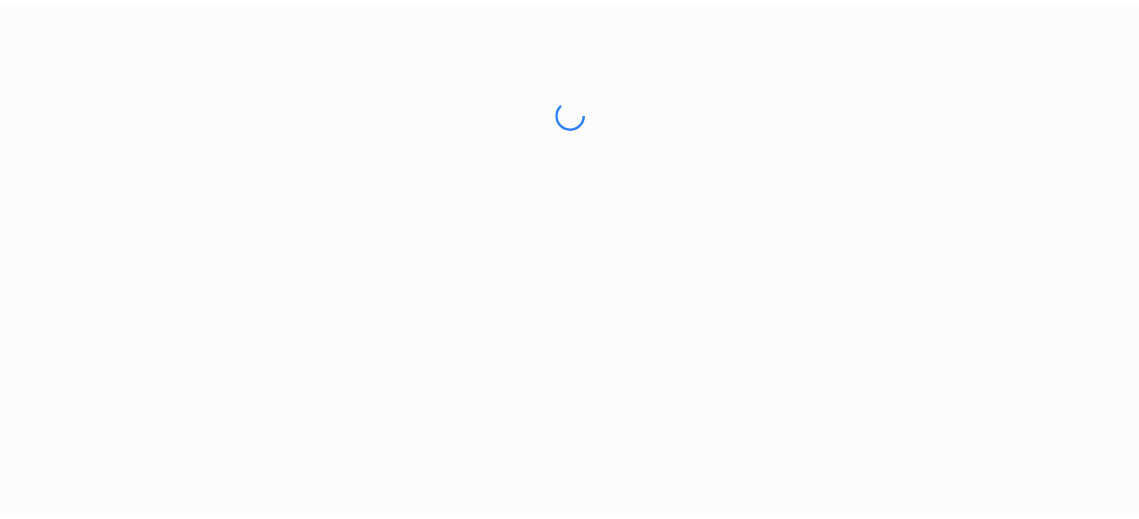 scroll, scrollTop: 0, scrollLeft: 0, axis: both 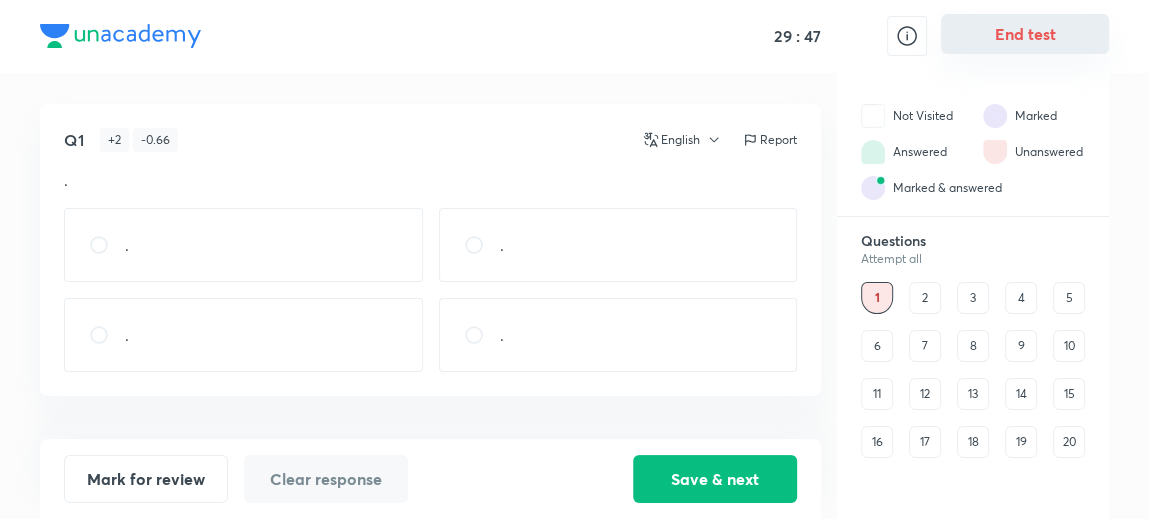 click on "End test" at bounding box center (1025, 34) 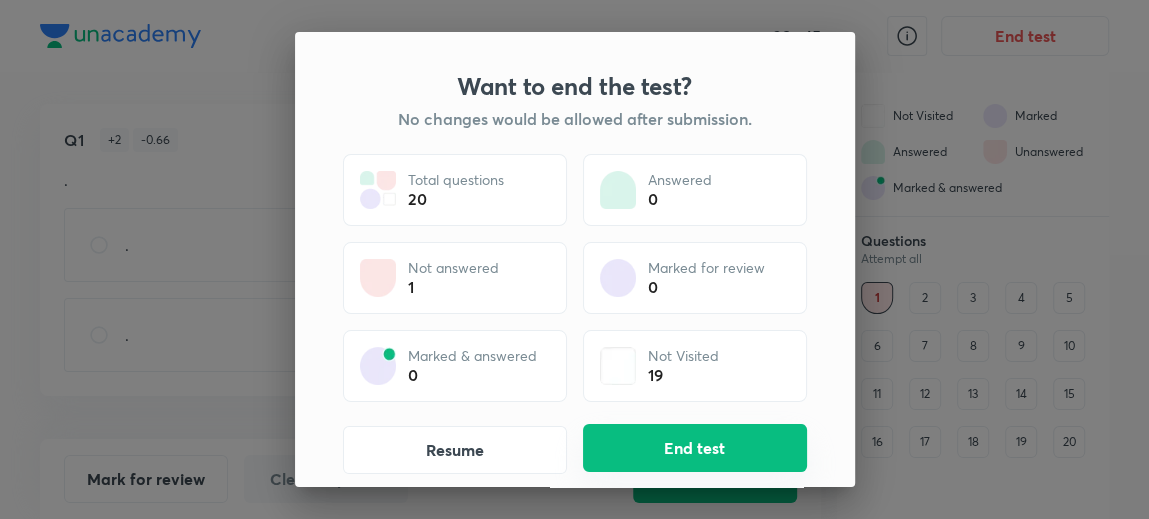 click on "End test" at bounding box center [695, 448] 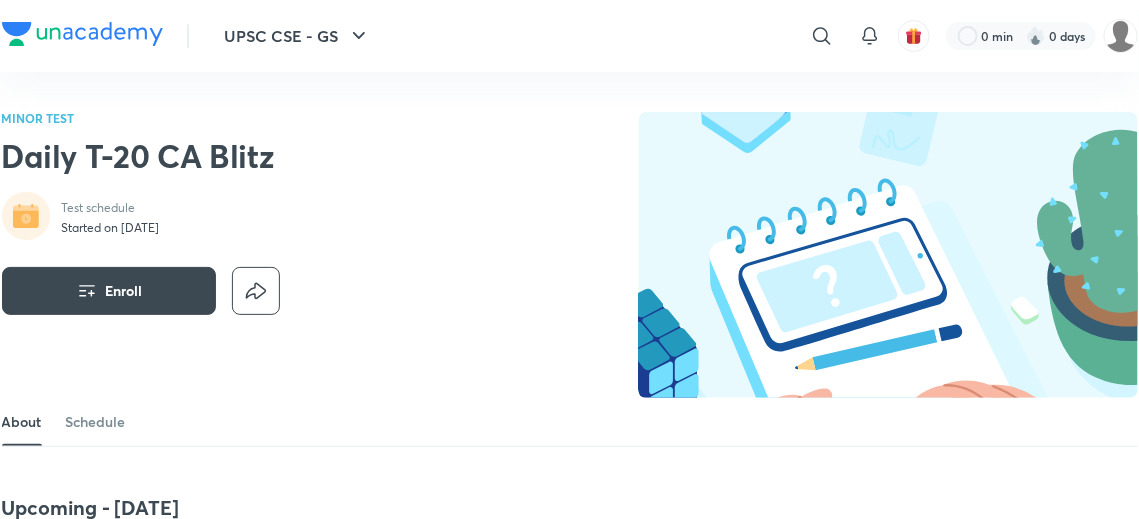 scroll, scrollTop: 290, scrollLeft: 0, axis: vertical 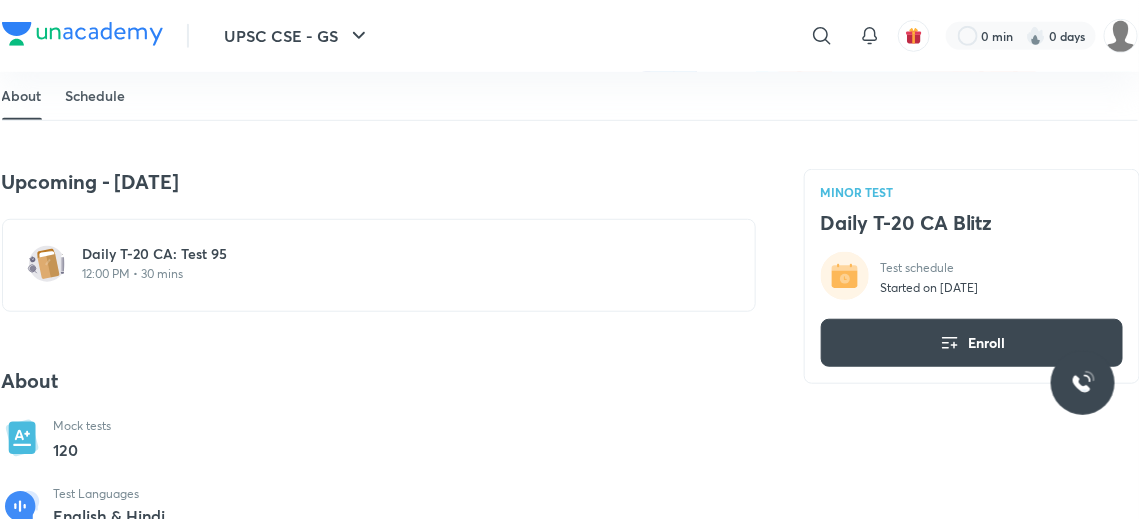 click on "Schedule" at bounding box center [96, 96] 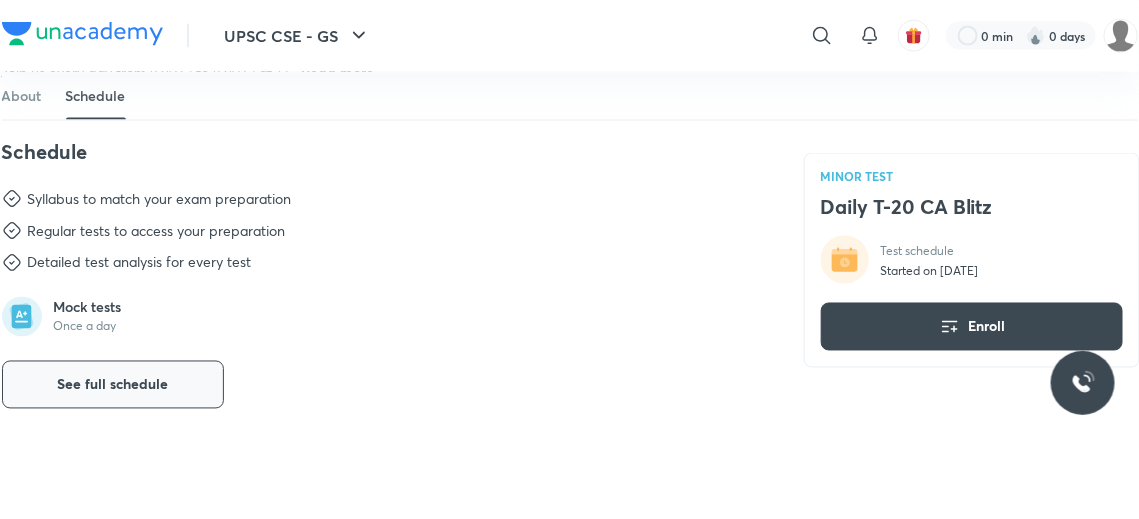 click on "See full schedule" at bounding box center [113, 385] 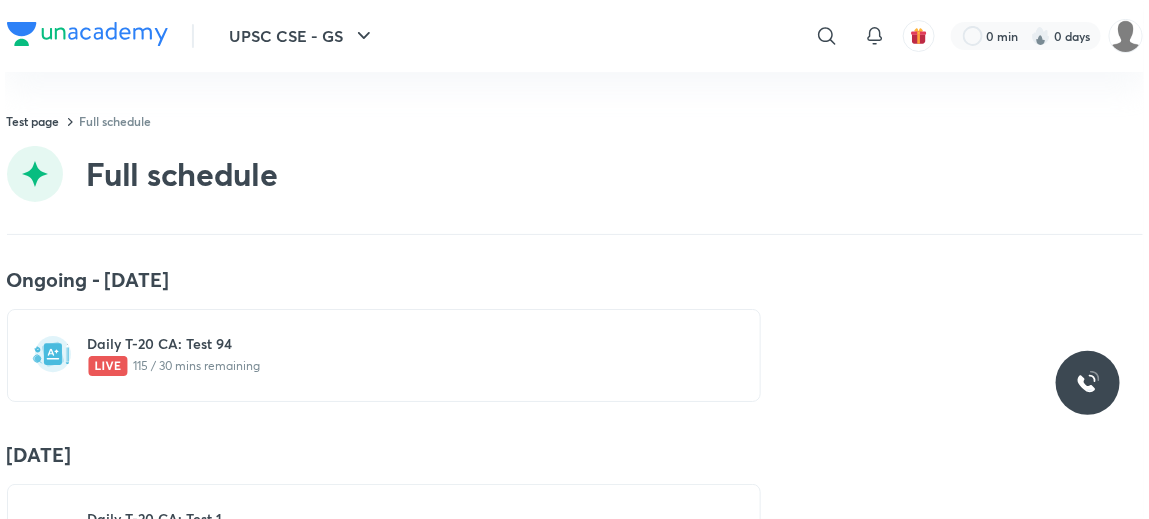 scroll, scrollTop: 0, scrollLeft: 0, axis: both 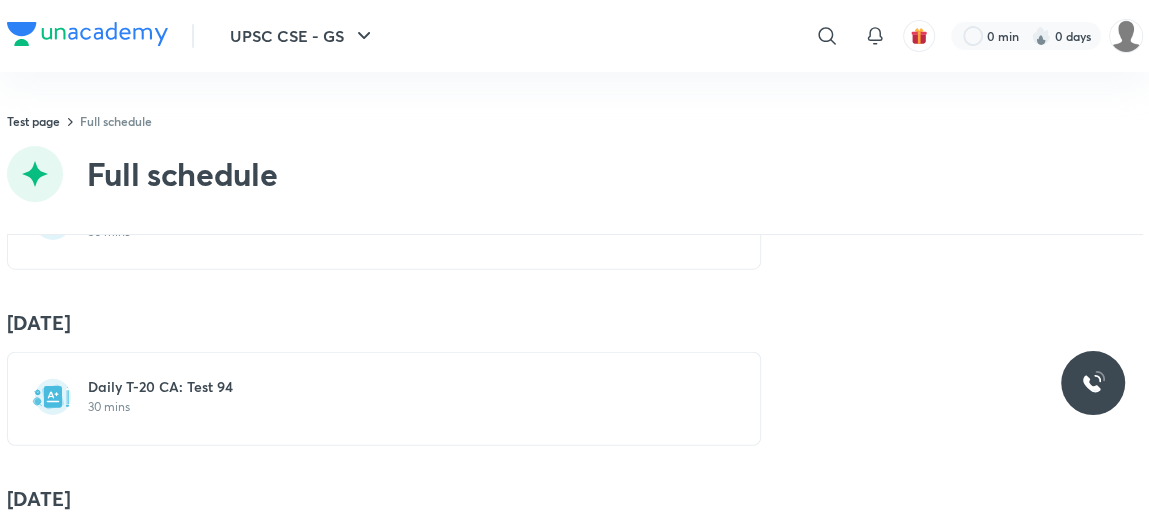 click on "30 mins" at bounding box center (396, 407) 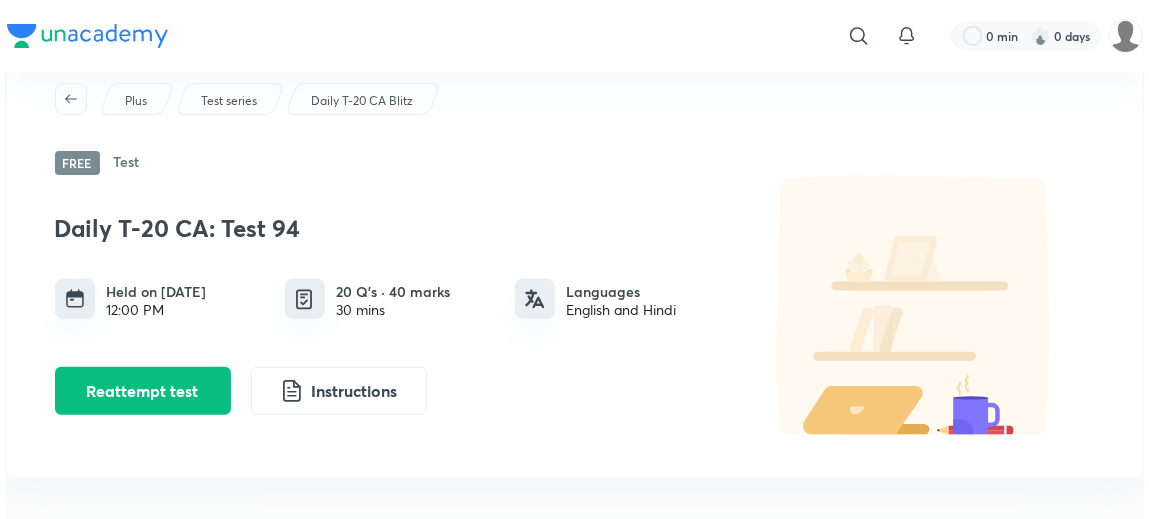scroll, scrollTop: 110, scrollLeft: 0, axis: vertical 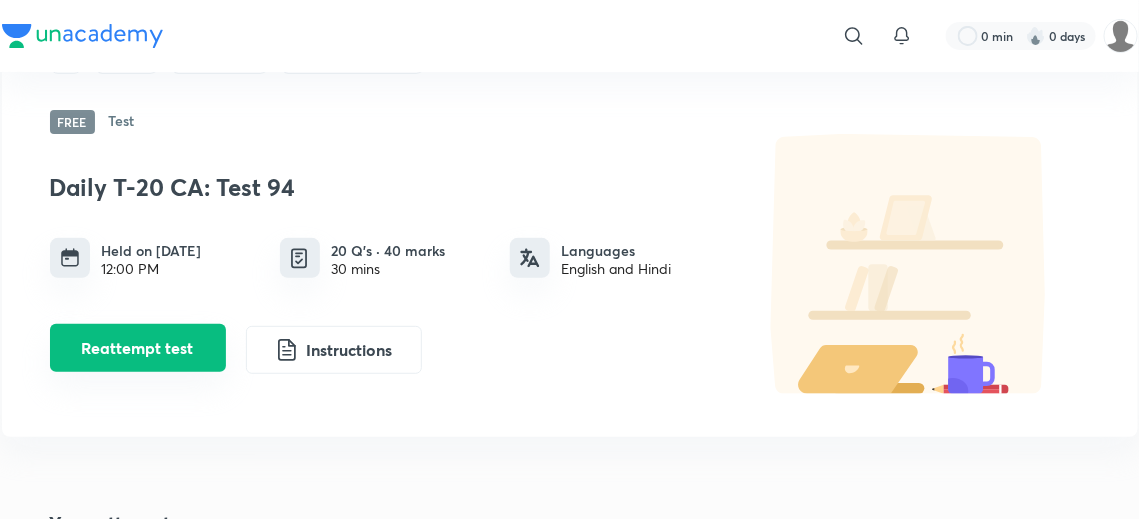 click on "Reattempt test" at bounding box center (138, 348) 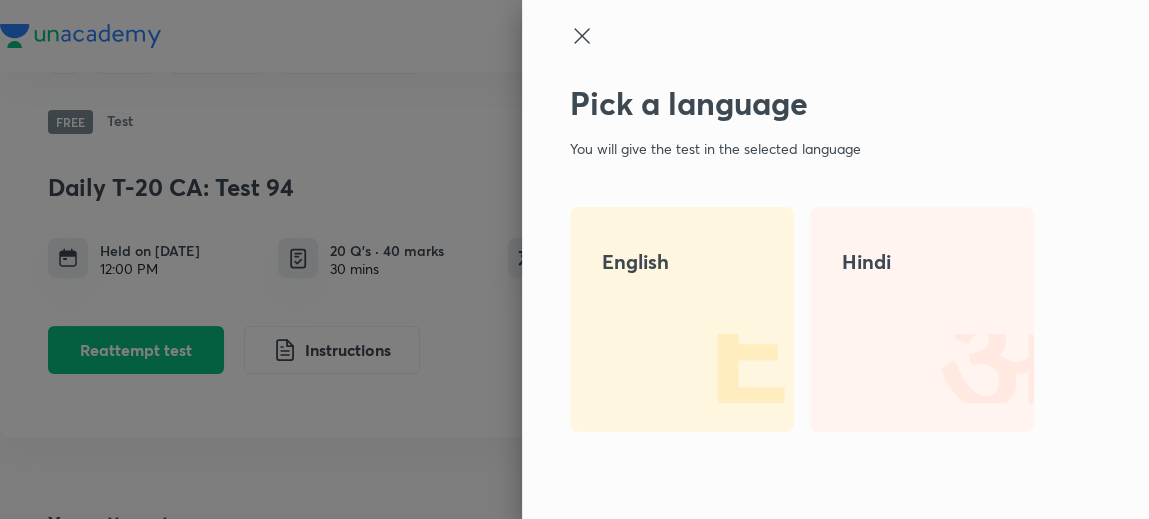 click at bounding box center [730, 368] 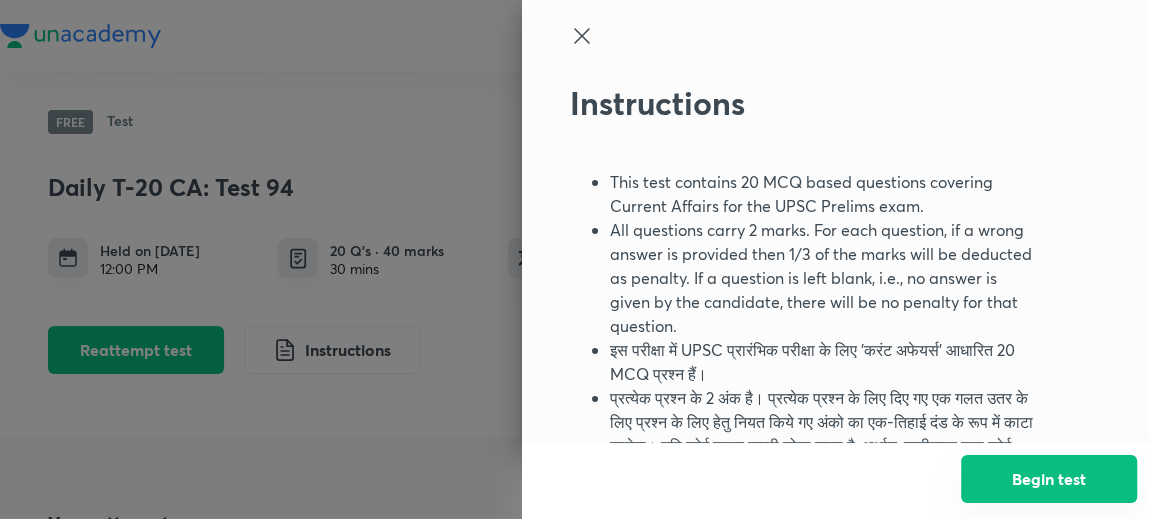 click on "Begin test" at bounding box center (1049, 479) 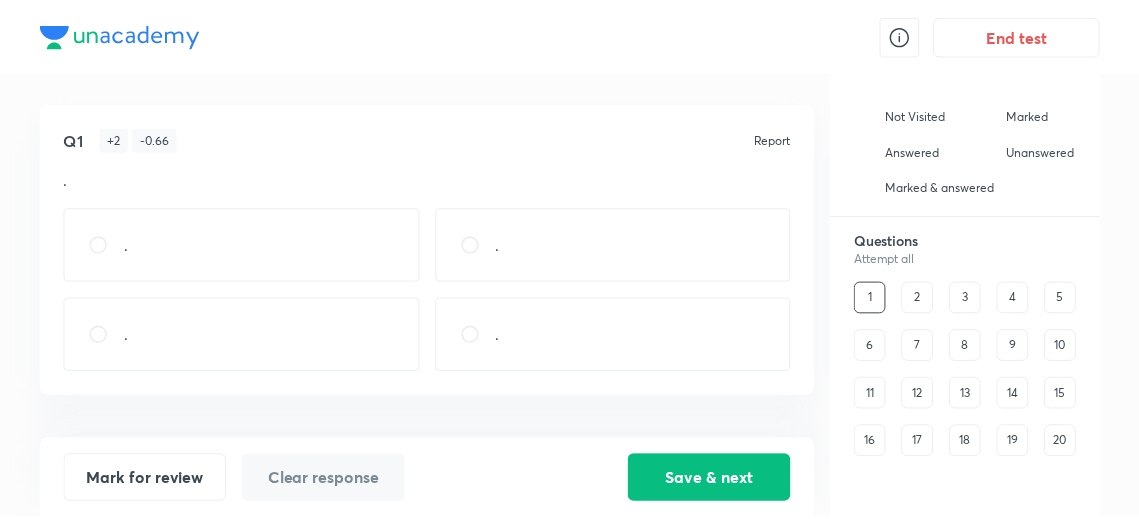 scroll, scrollTop: 0, scrollLeft: 0, axis: both 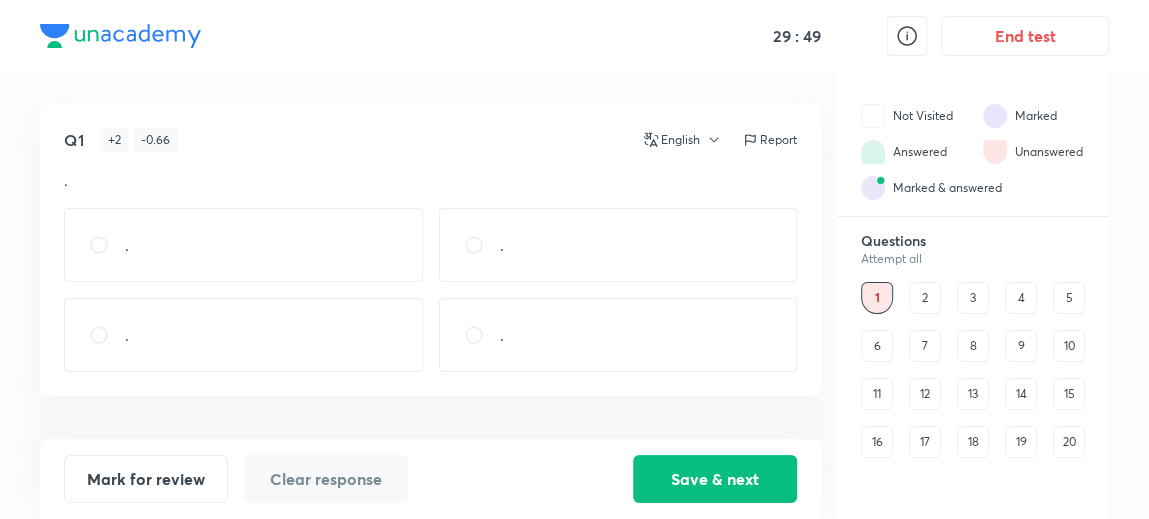 click on "8" at bounding box center (973, 346) 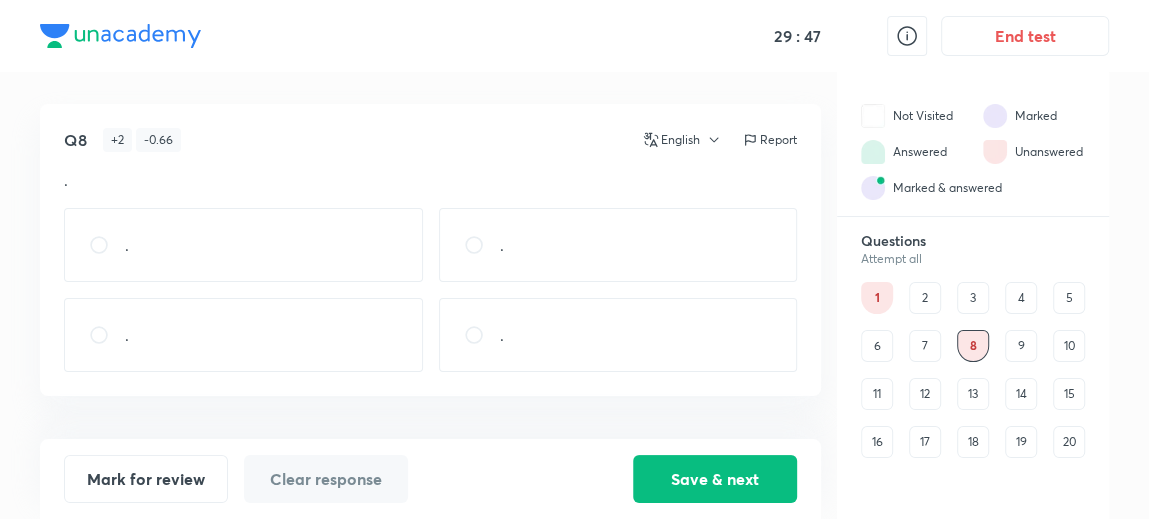 click on "9" at bounding box center [1021, 346] 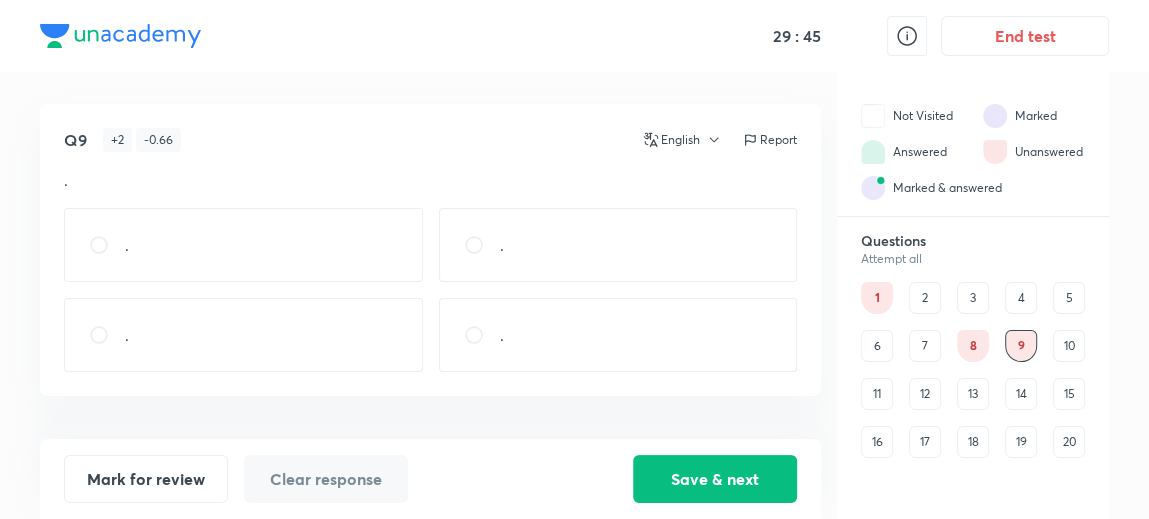 click on "19" at bounding box center [1021, 442] 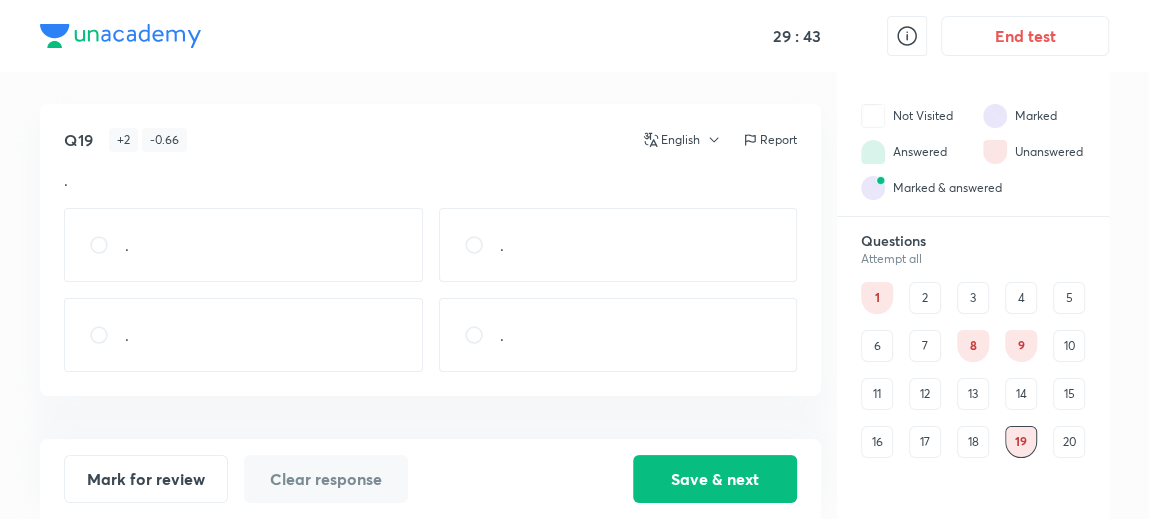 click on "1" at bounding box center [877, 298] 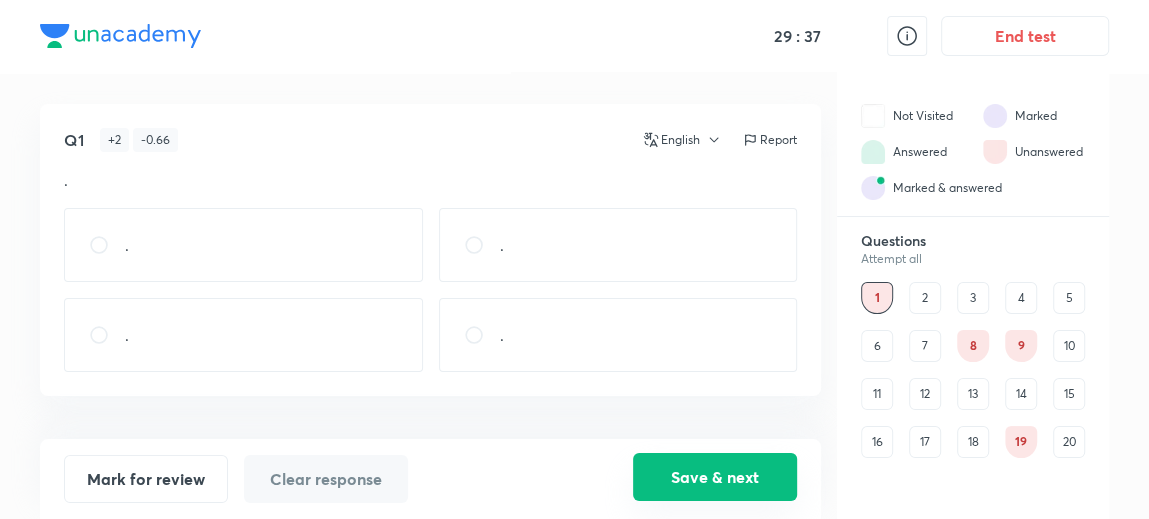 click on "Save & next" at bounding box center [715, 477] 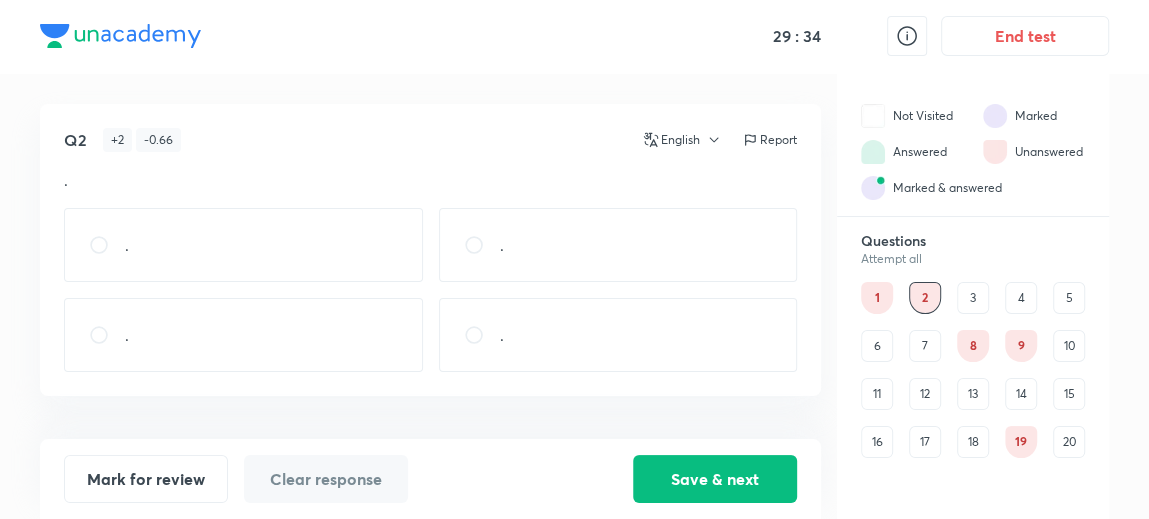 click on "." at bounding box center (618, 335) 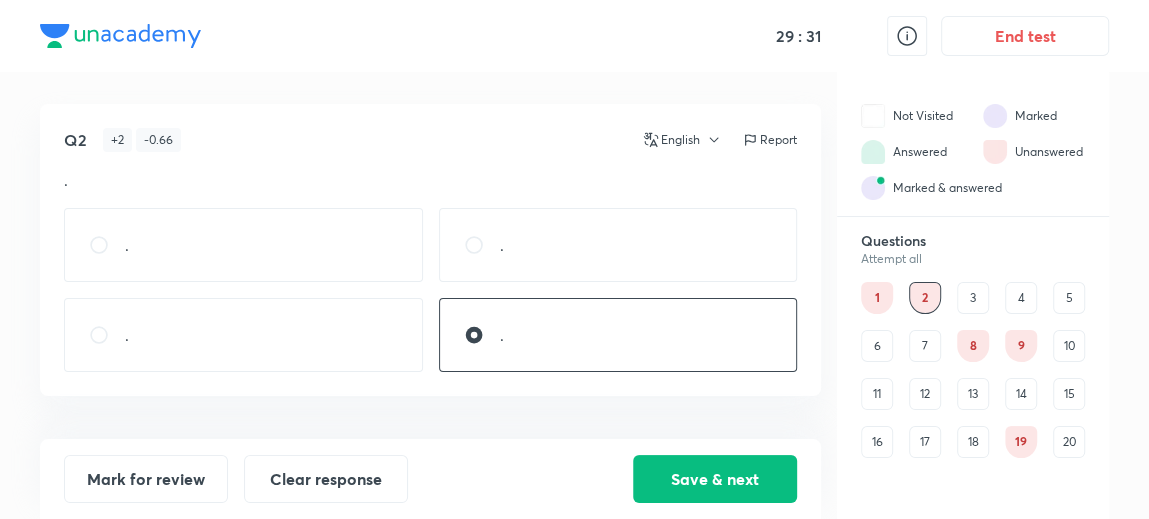 click on "." at bounding box center (618, 335) 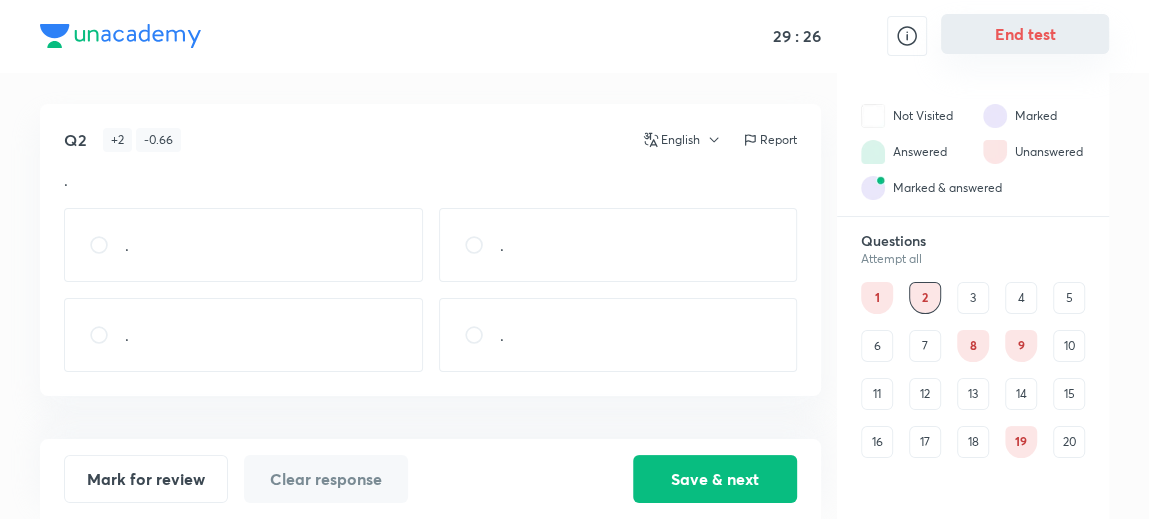 click on "End test" at bounding box center (1025, 34) 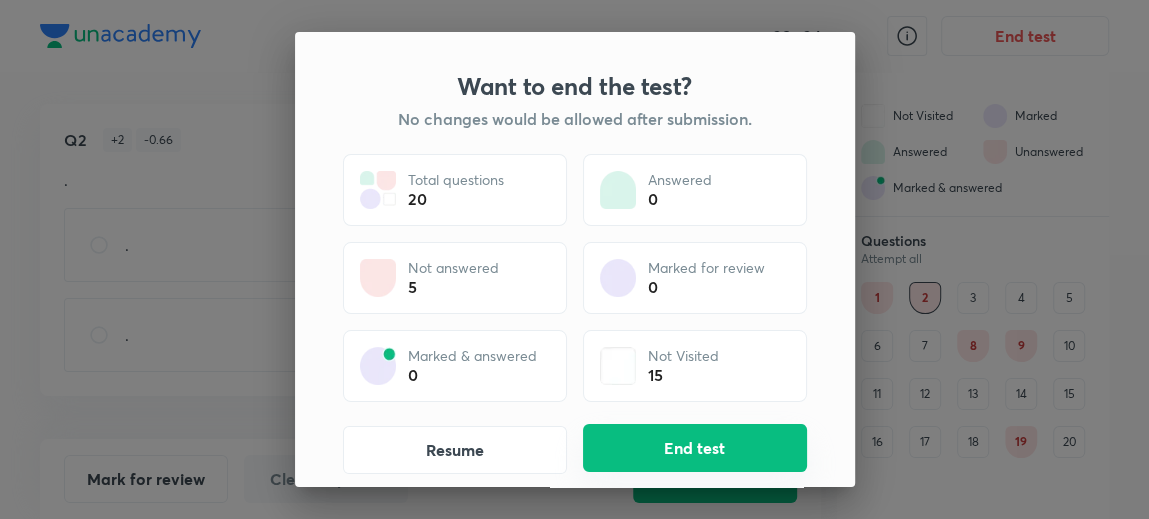 click on "End test" at bounding box center (695, 448) 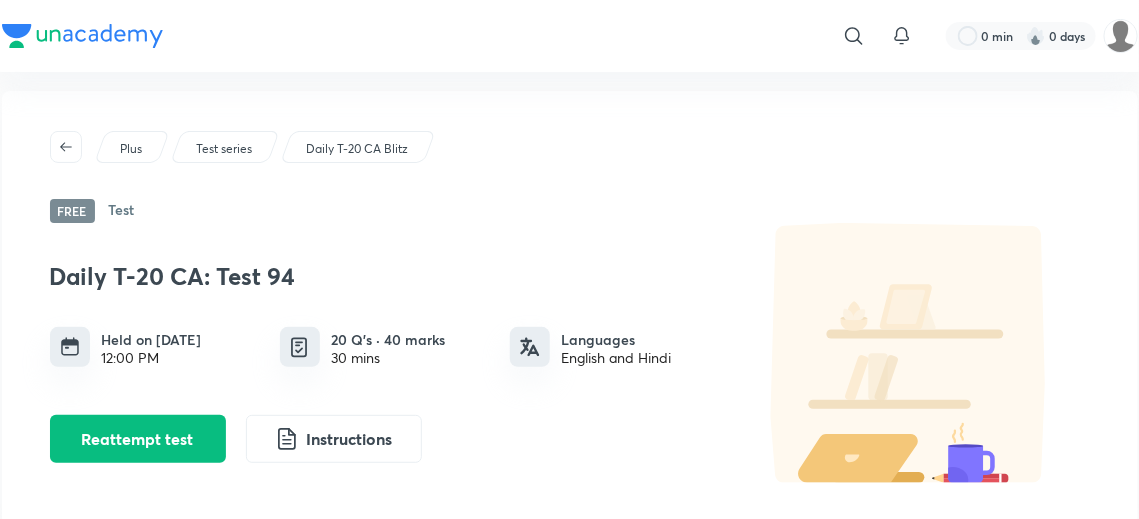 scroll, scrollTop: 0, scrollLeft: 0, axis: both 